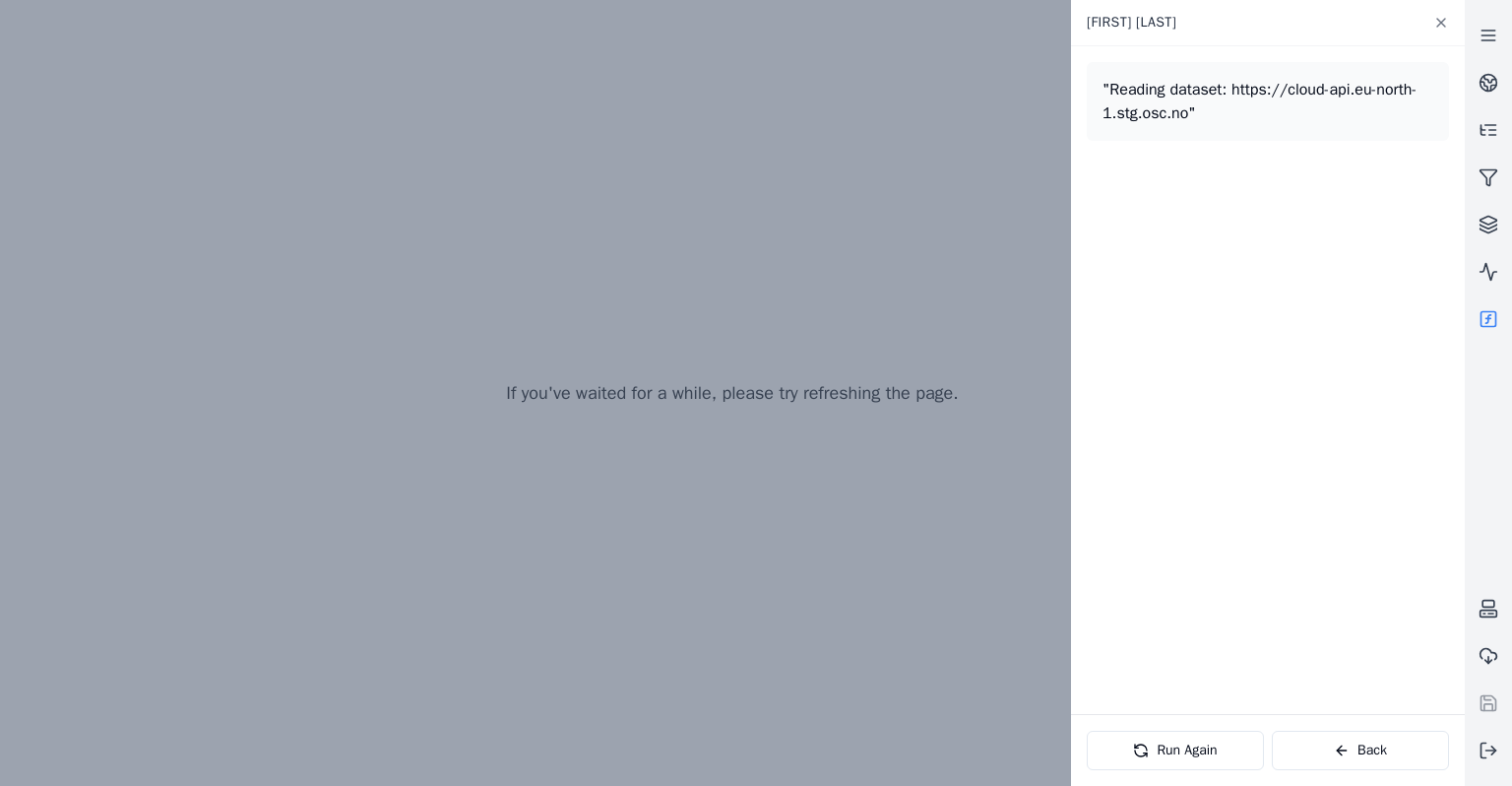 scroll, scrollTop: 0, scrollLeft: 0, axis: both 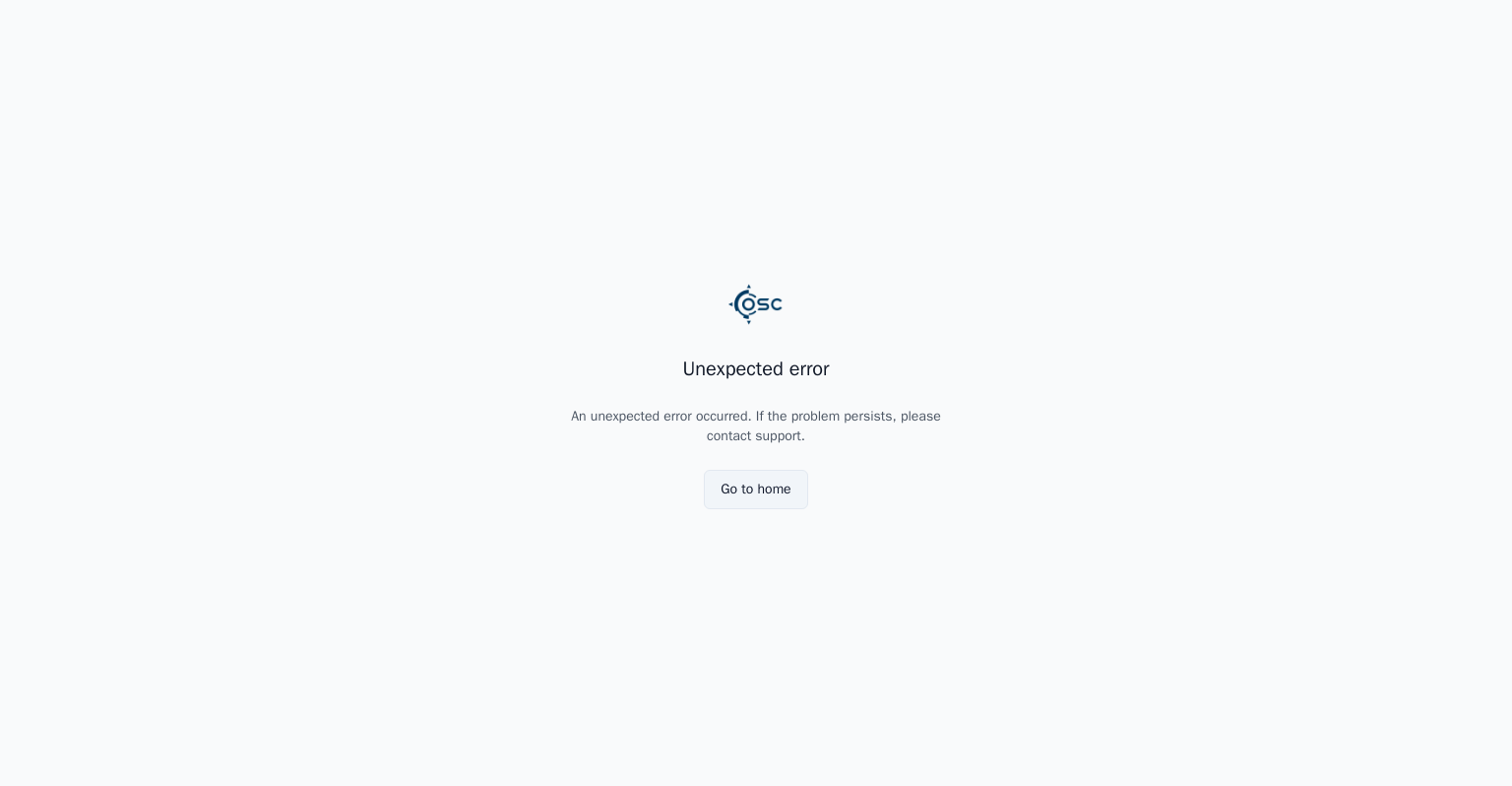 click on "Go to home" at bounding box center [755, 490] 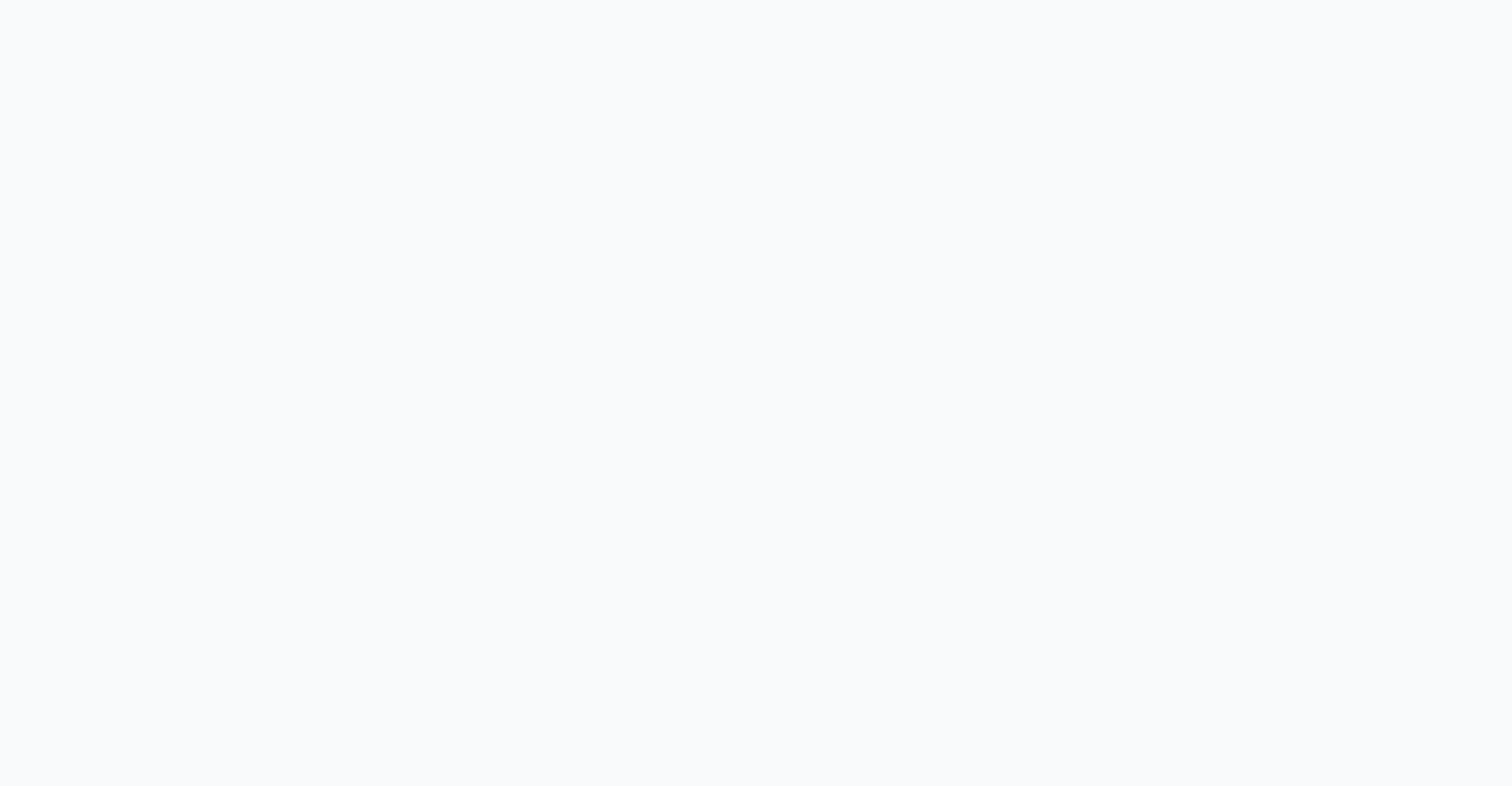 scroll, scrollTop: 0, scrollLeft: 0, axis: both 